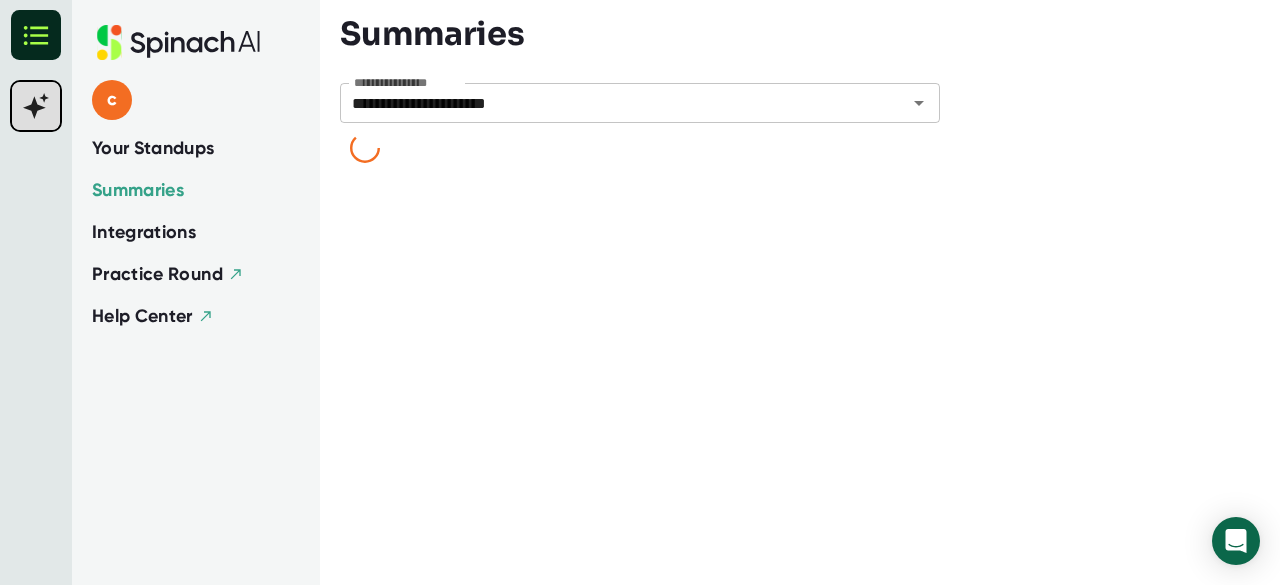 scroll, scrollTop: 0, scrollLeft: 0, axis: both 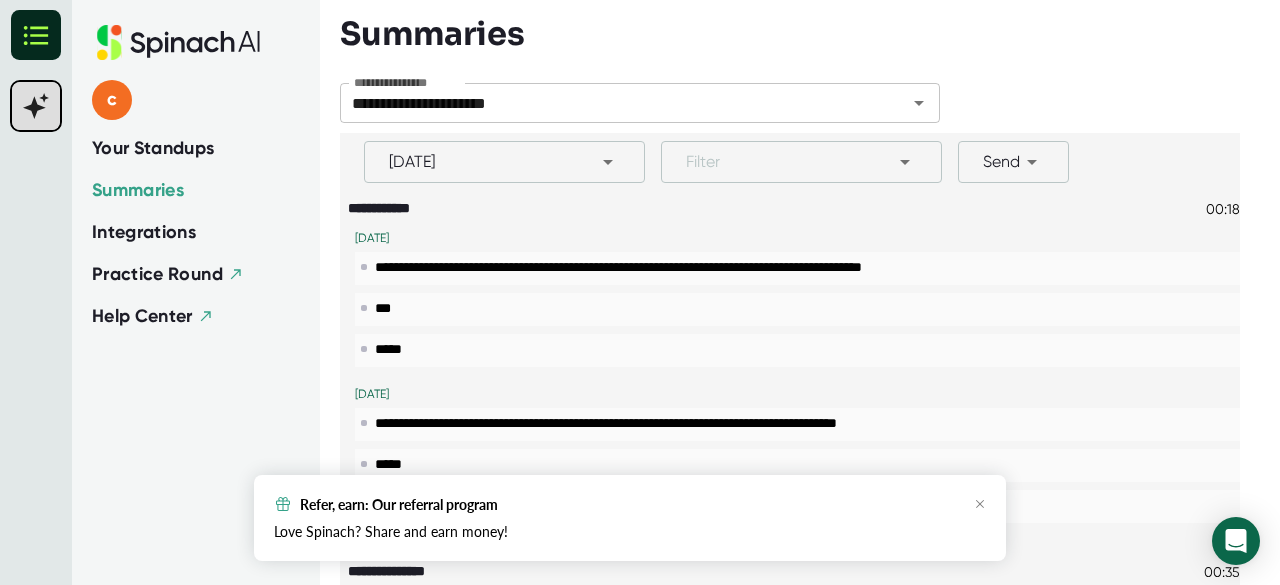 click on "Your Standups" at bounding box center (153, 148) 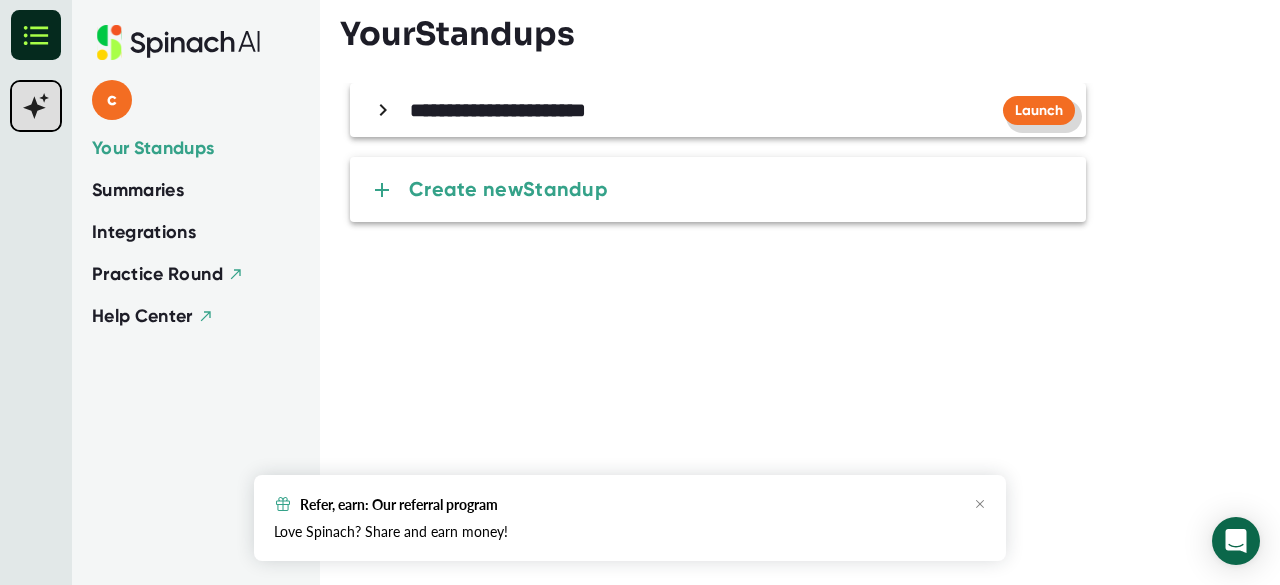 click on "Launch" at bounding box center (1039, 110) 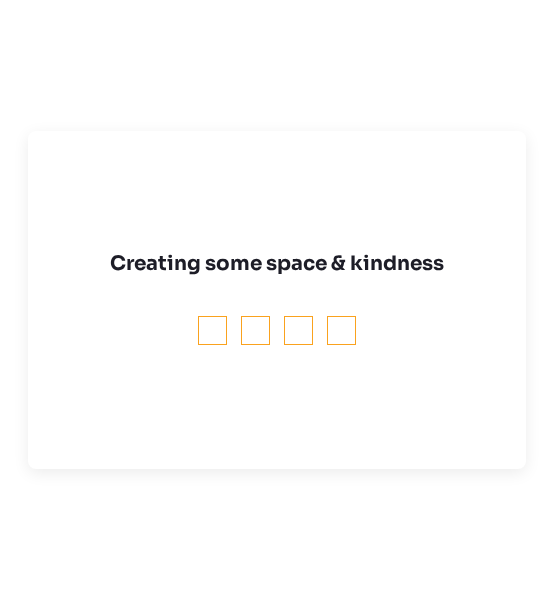 scroll, scrollTop: 0, scrollLeft: 0, axis: both 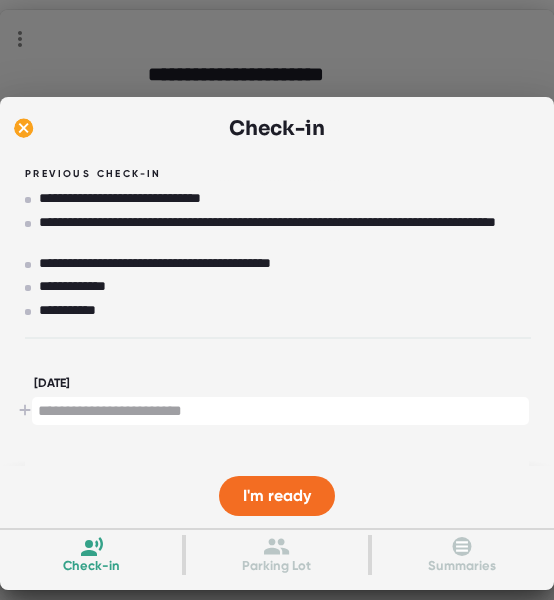 click at bounding box center (280, 411) 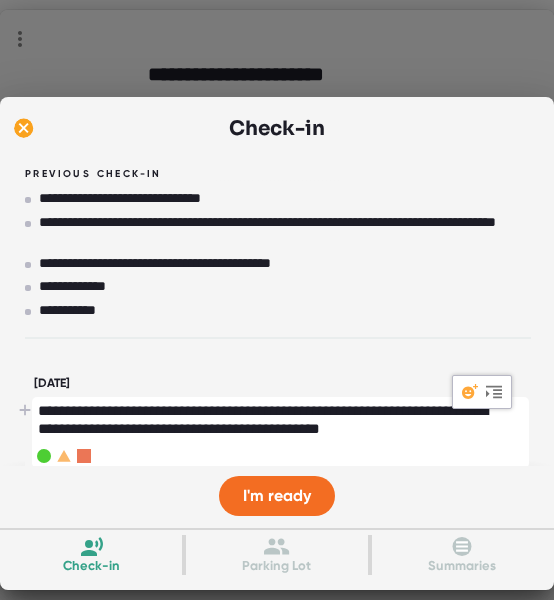 type on "**********" 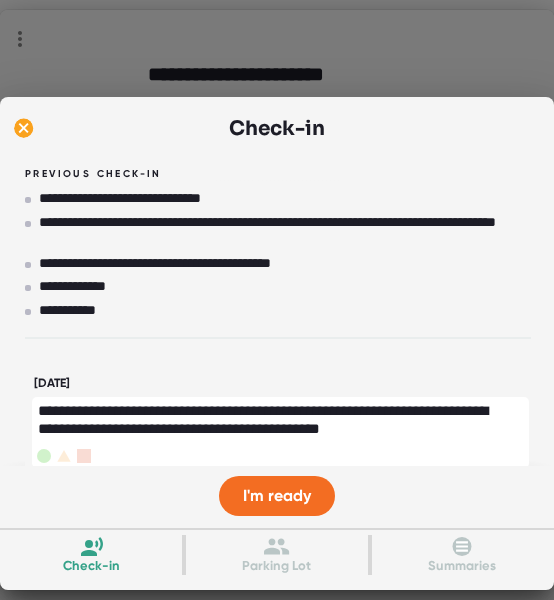scroll, scrollTop: 172, scrollLeft: 0, axis: vertical 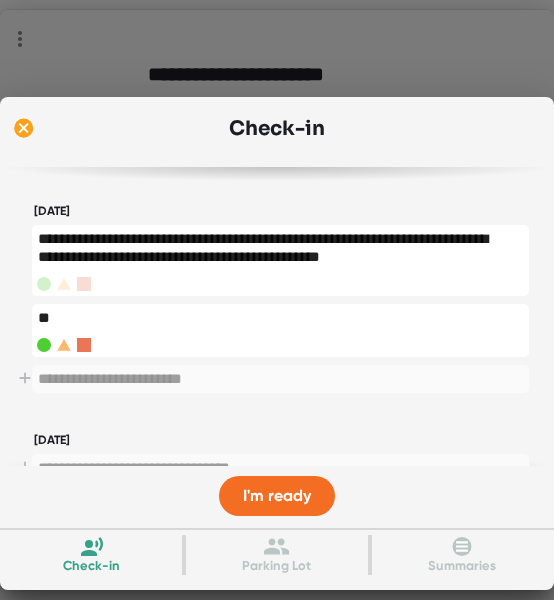 type on "*" 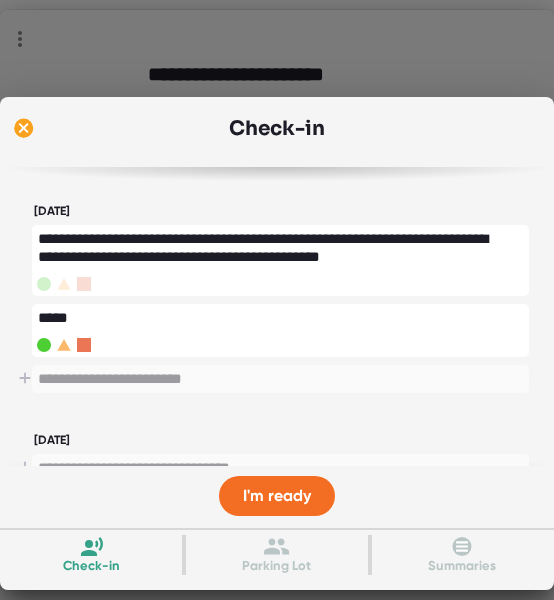 type on "*****" 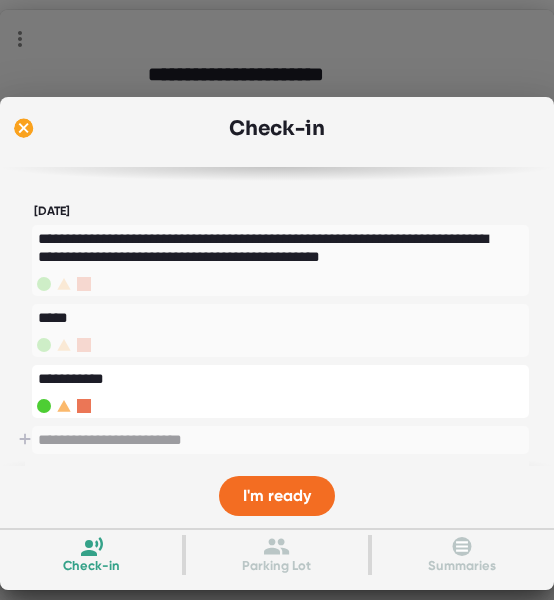 type on "**********" 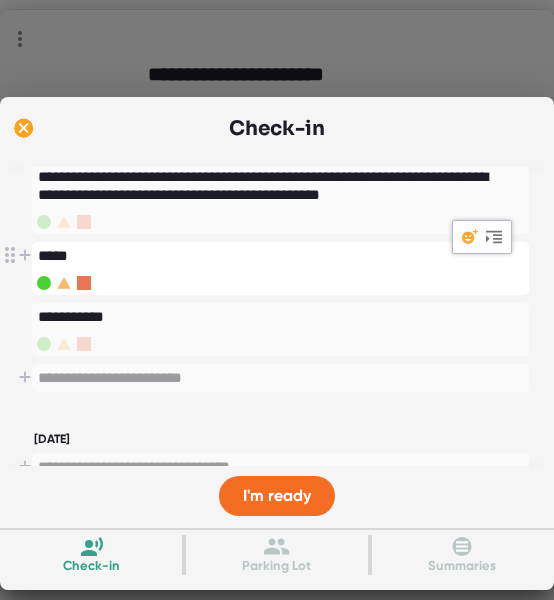 scroll, scrollTop: 372, scrollLeft: 0, axis: vertical 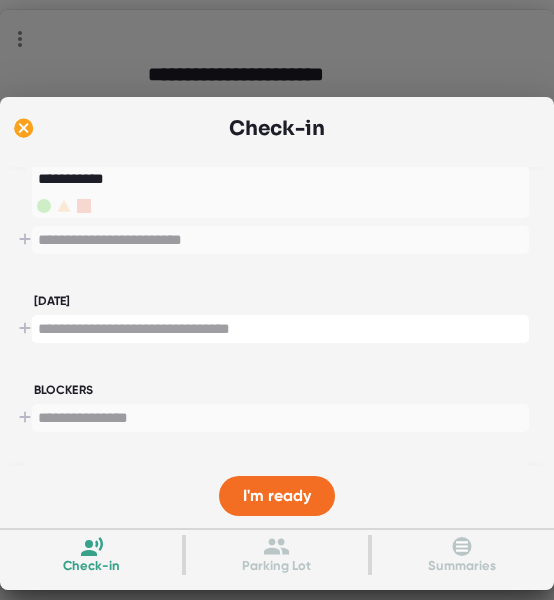 click at bounding box center (280, 329) 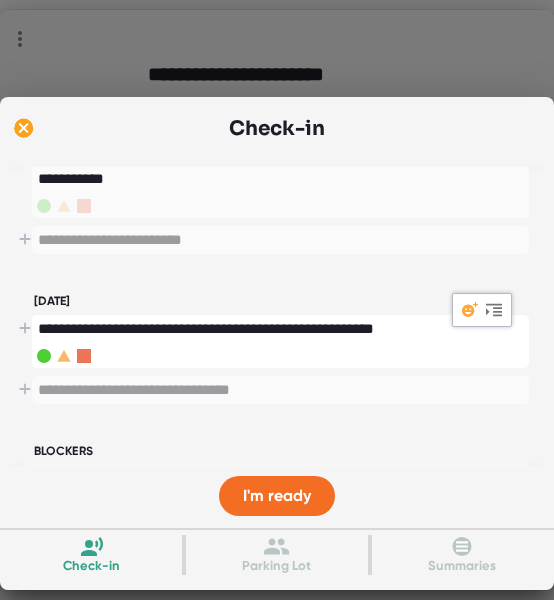 type on "**********" 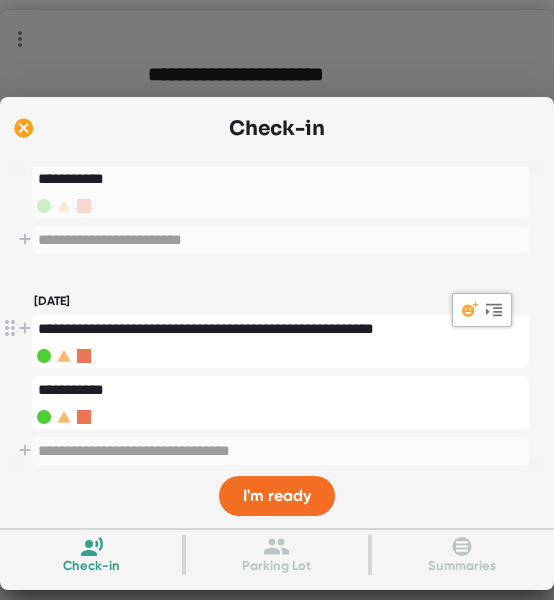 type on "**********" 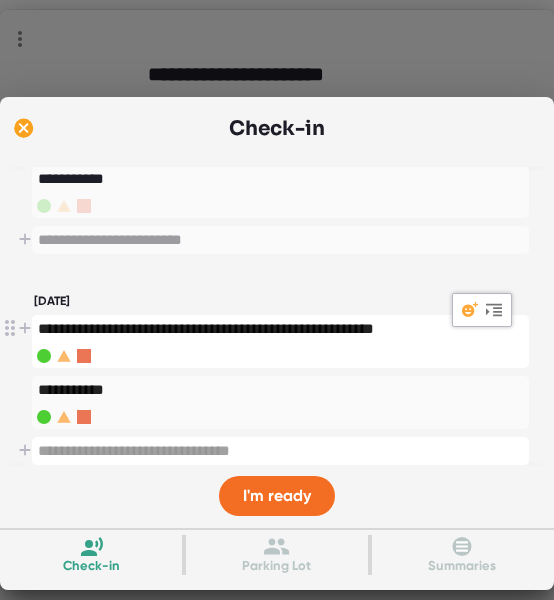 type on "*" 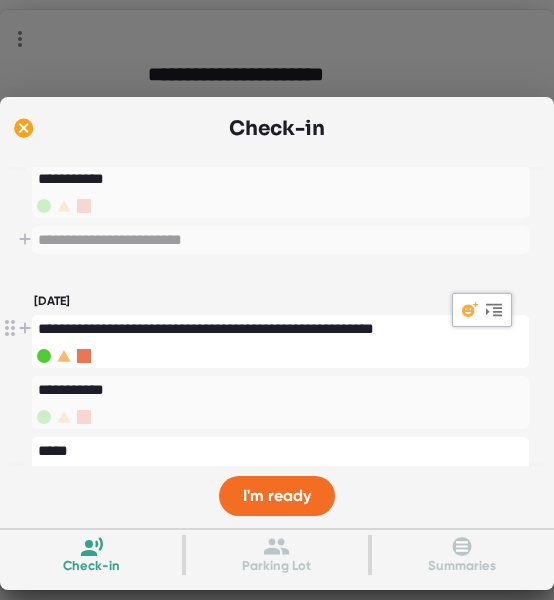 type on "*****" 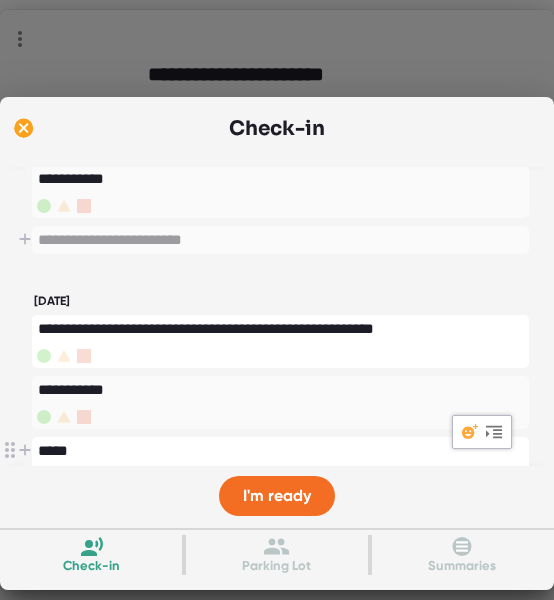 scroll, scrollTop: 532, scrollLeft: 0, axis: vertical 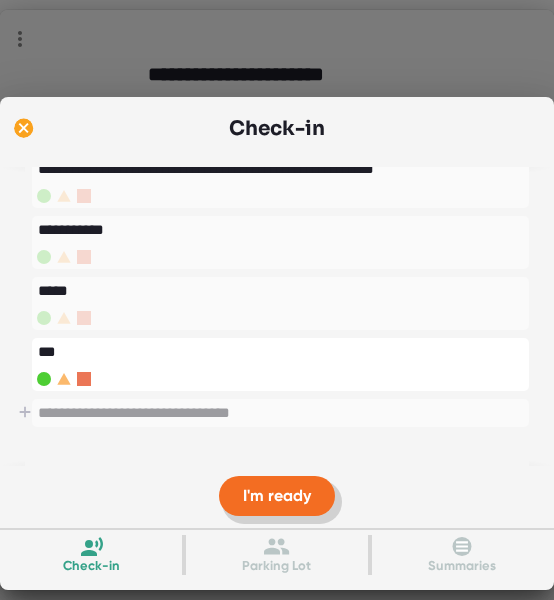 type on "***" 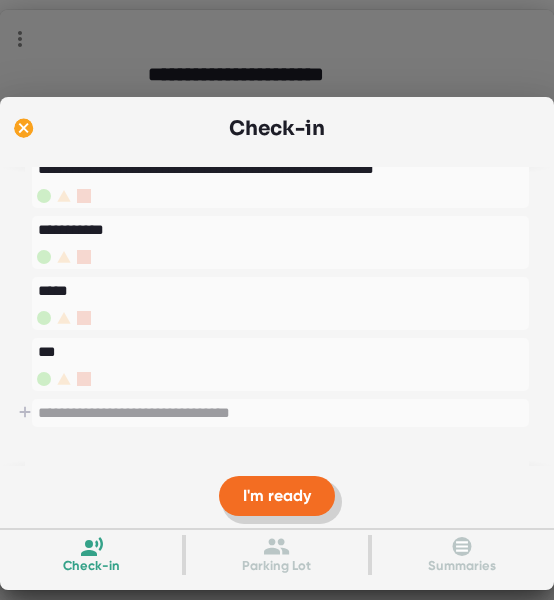 click on "I'm ready" at bounding box center [277, 495] 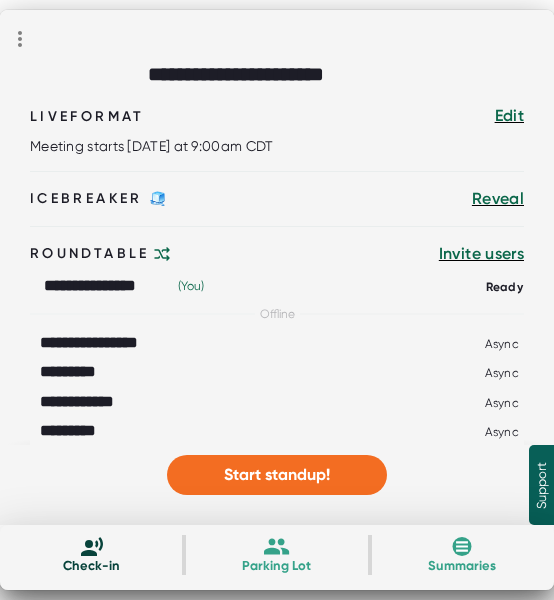 click on "Check-in" at bounding box center (92, 554) 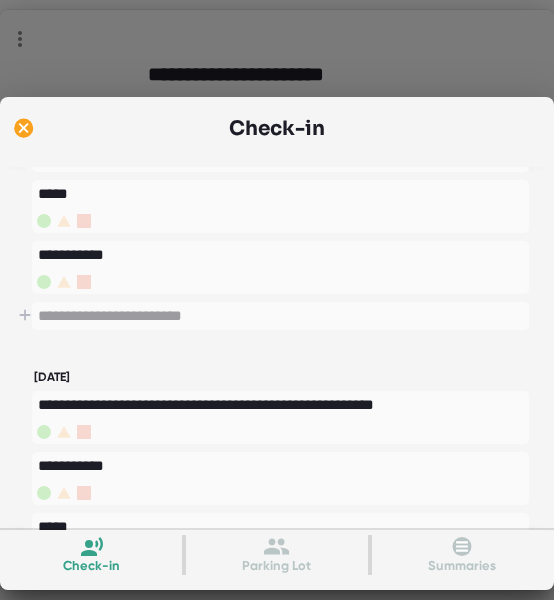 scroll, scrollTop: 500, scrollLeft: 0, axis: vertical 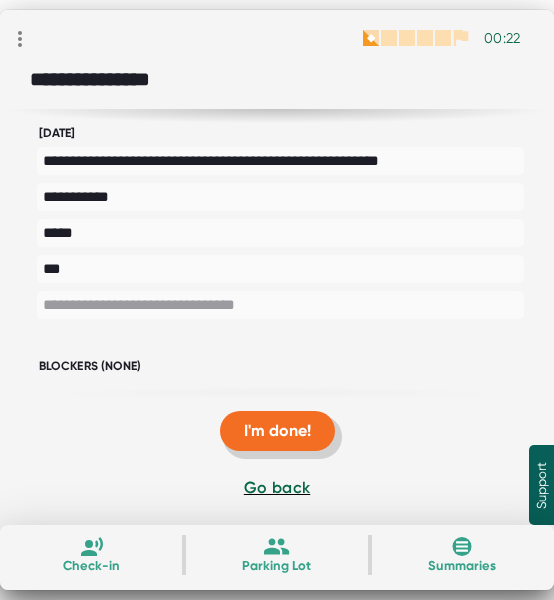 click on "I'm done!" at bounding box center (277, 430) 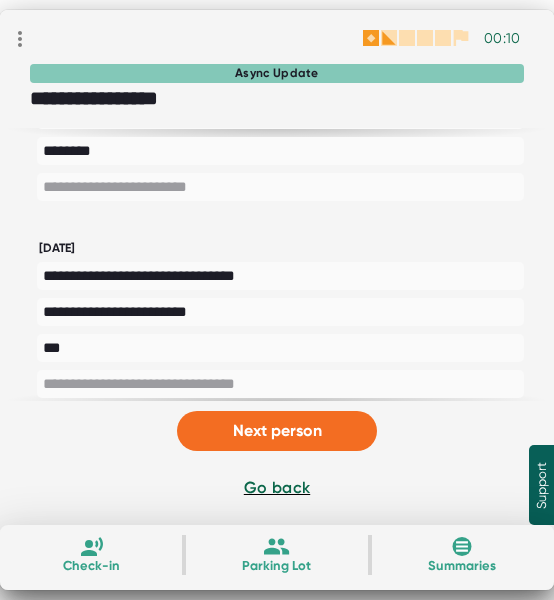 scroll, scrollTop: 200, scrollLeft: 0, axis: vertical 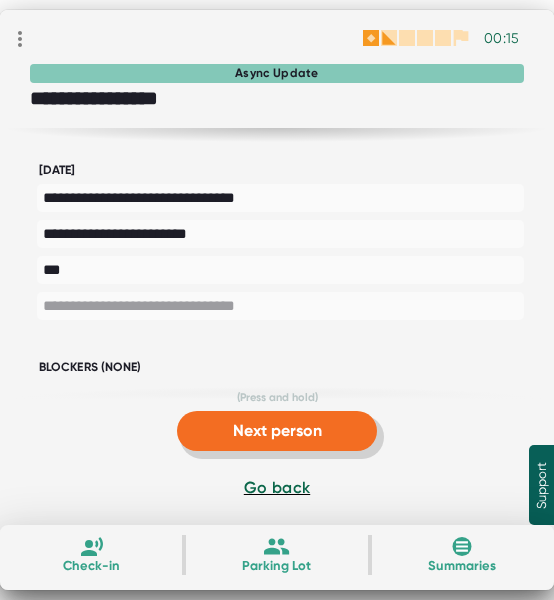 click on "Next person" at bounding box center (277, 431) 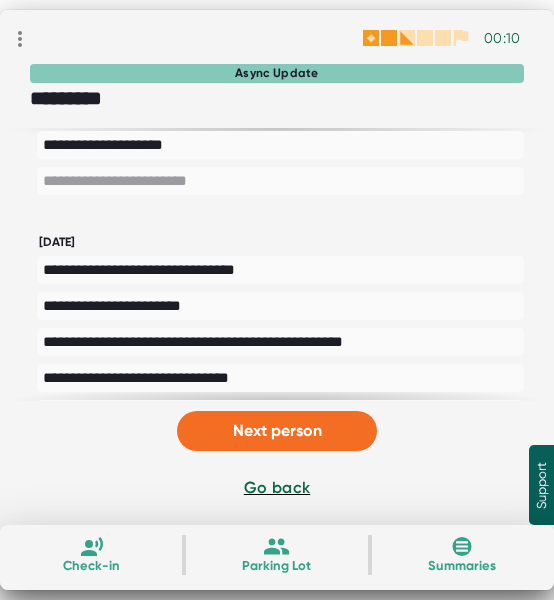 scroll, scrollTop: 300, scrollLeft: 0, axis: vertical 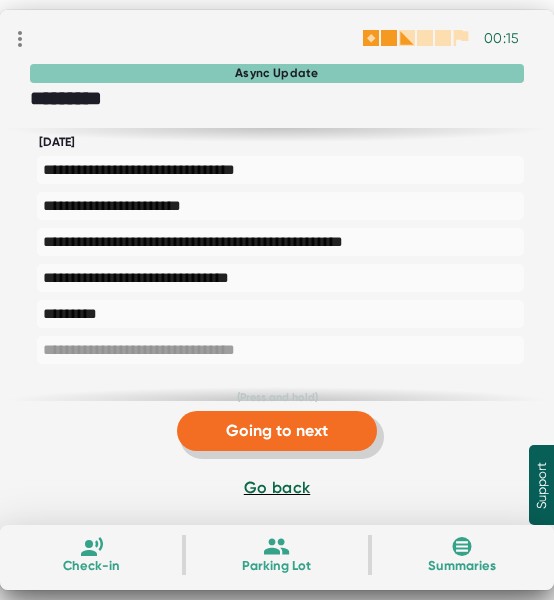 click on "Going to next" at bounding box center (277, 430) 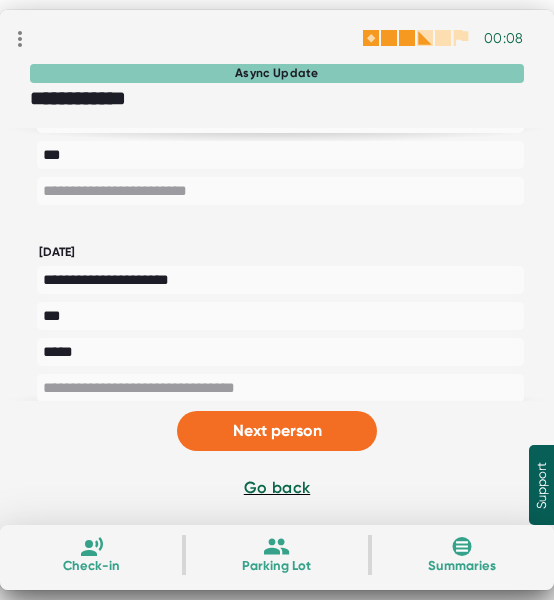 scroll, scrollTop: 192, scrollLeft: 0, axis: vertical 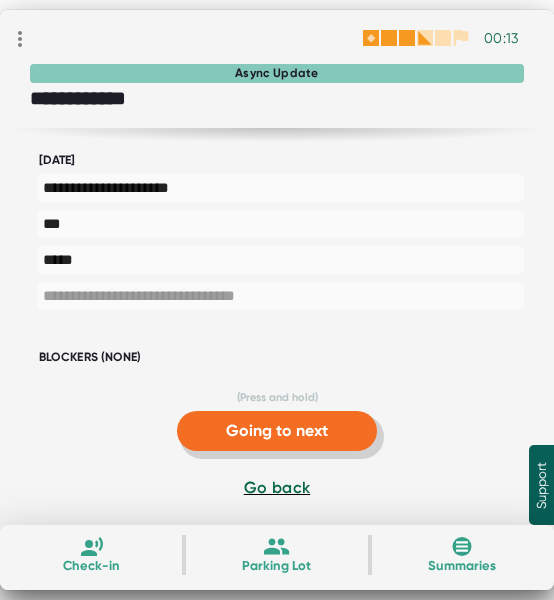 click on "Going to next" at bounding box center [277, 430] 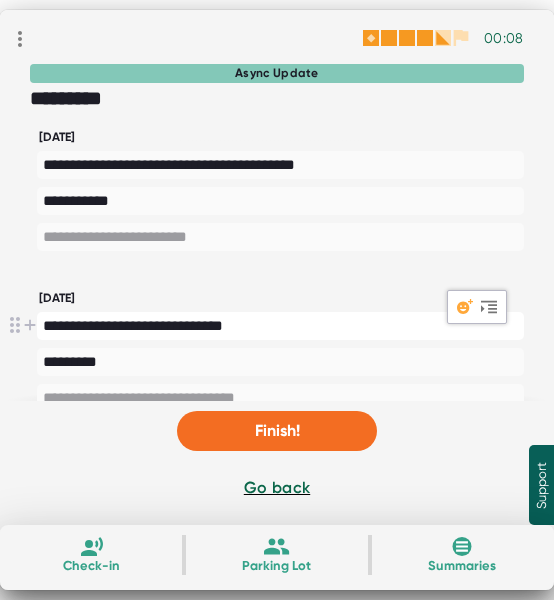 scroll, scrollTop: 100, scrollLeft: 0, axis: vertical 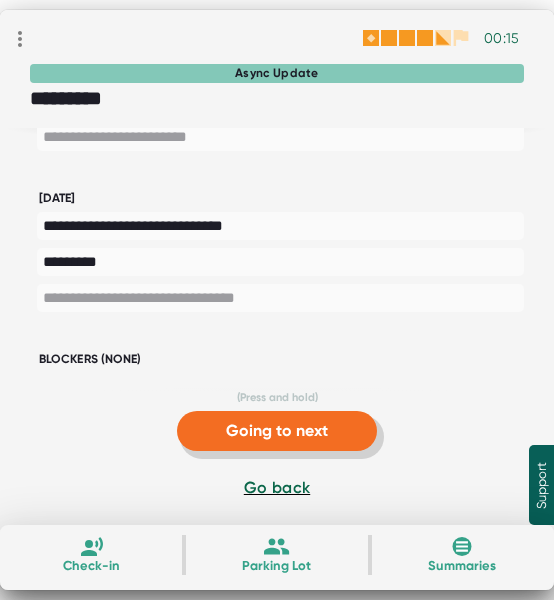click on "Going to next" at bounding box center (277, 430) 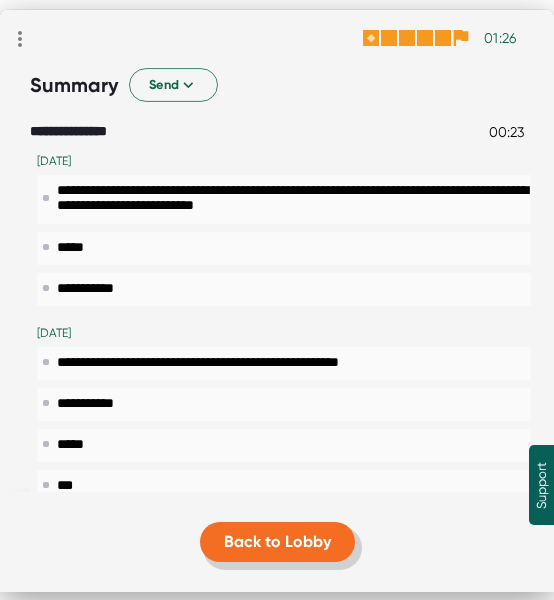 click on "Back to Lobby" at bounding box center (277, 542) 